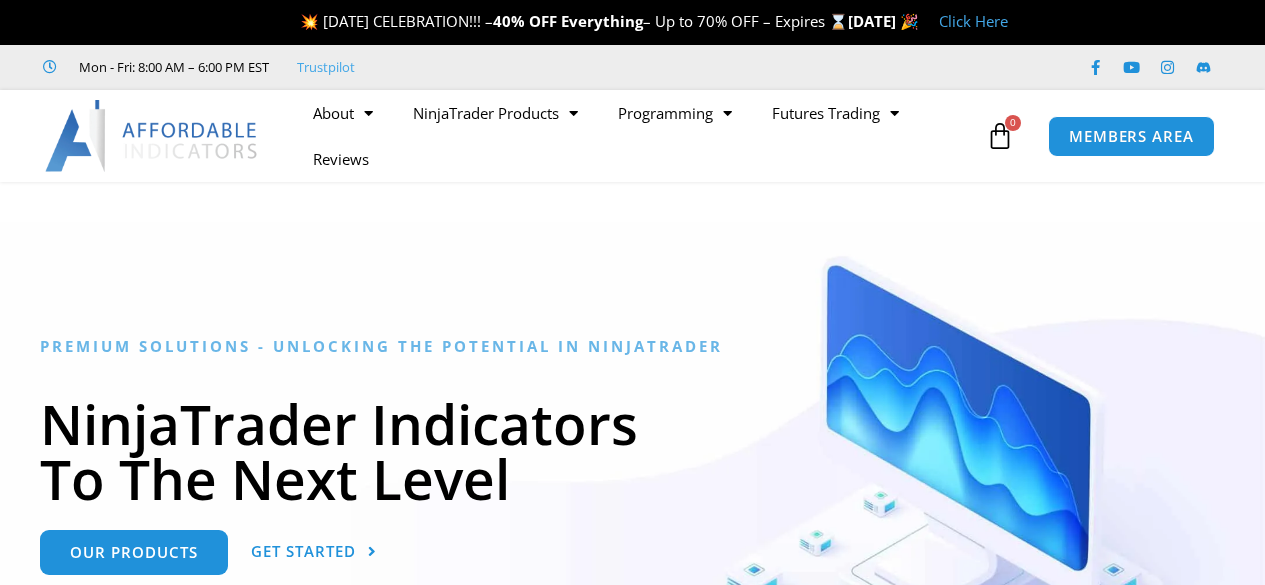 scroll, scrollTop: 0, scrollLeft: 0, axis: both 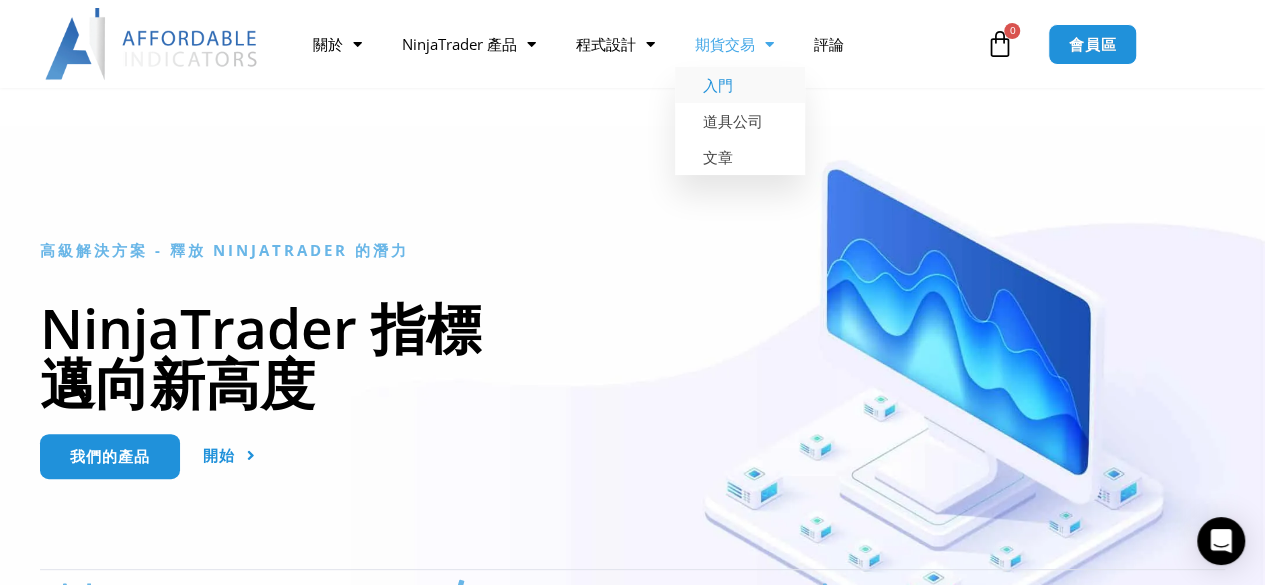 click on "入門" 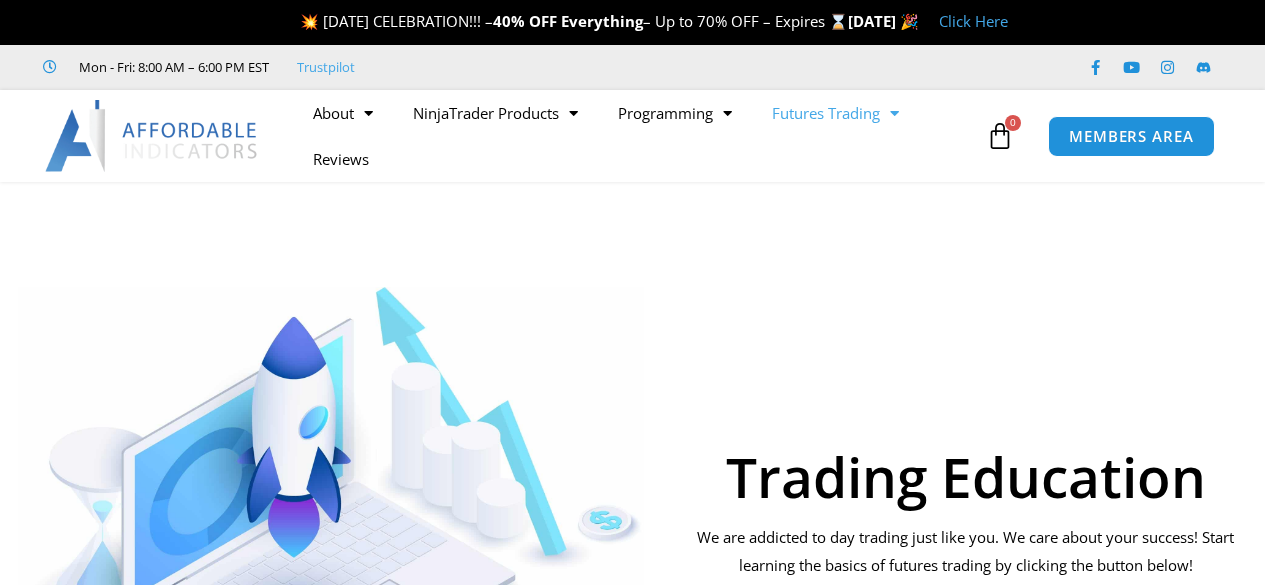 scroll, scrollTop: 400, scrollLeft: 0, axis: vertical 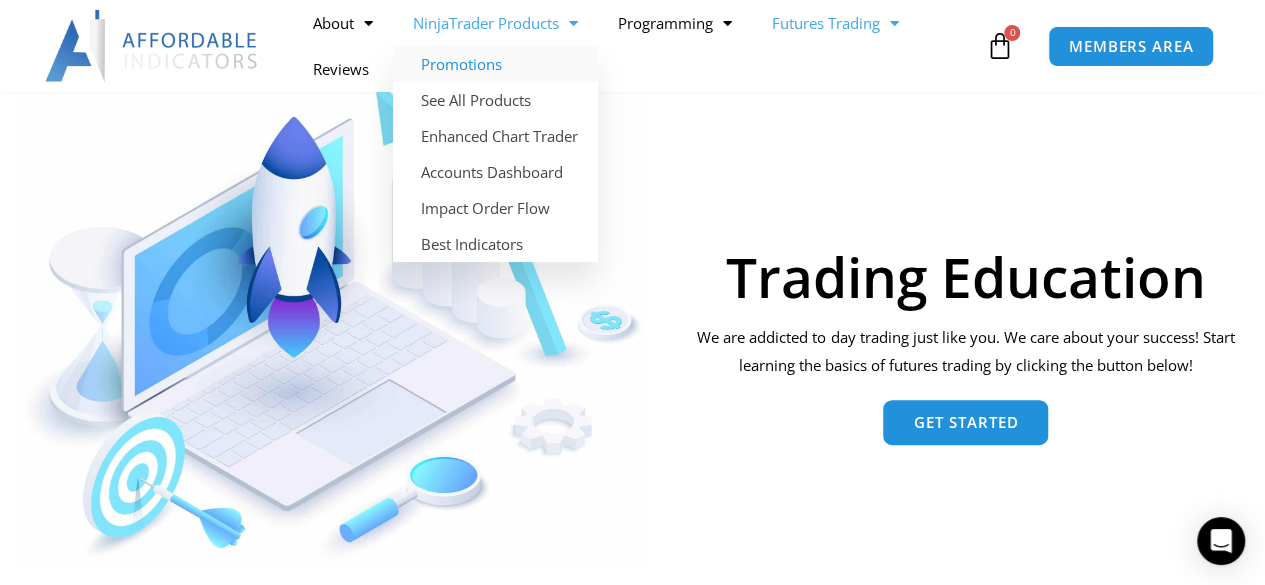 click on "Promotions" 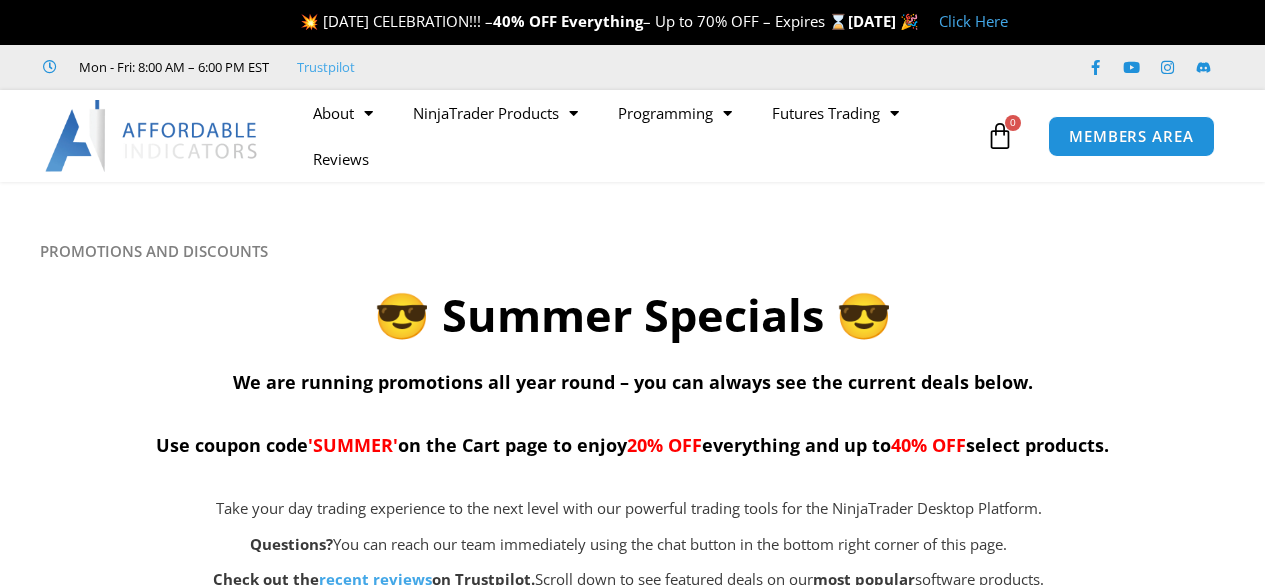 scroll, scrollTop: 0, scrollLeft: 0, axis: both 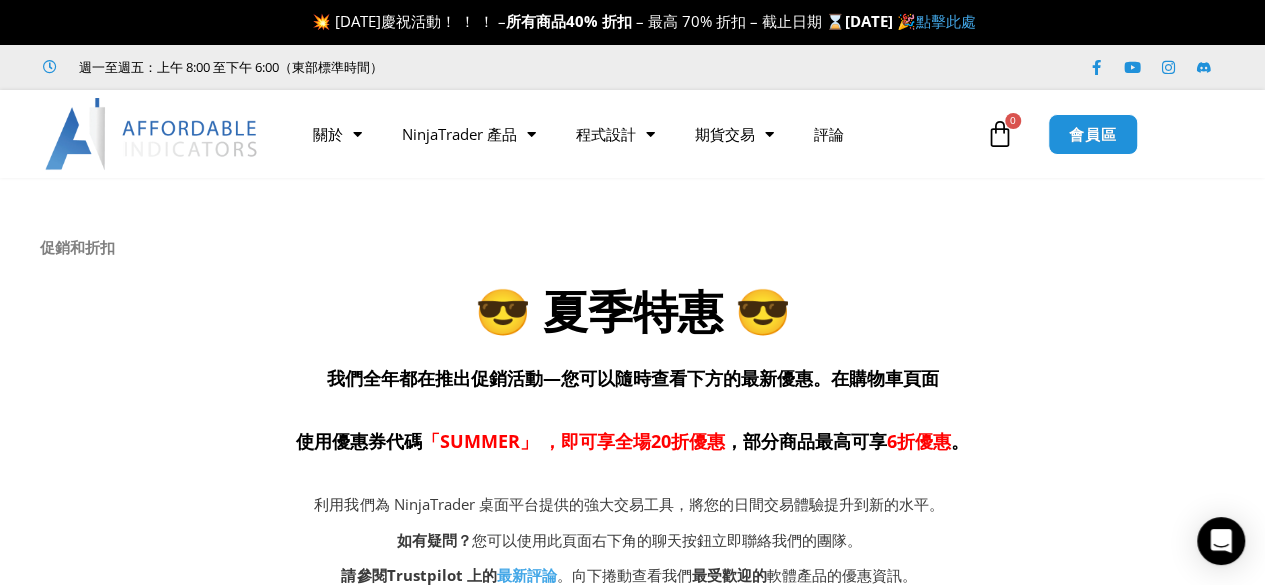 click on "我們全年都在推出促銷活動—您可以隨時查看下方的最新優惠。 在購物車頁面 使用優惠券代碼 「SUMMER」 ，即可享全場 20折優惠 ，部分商品最高可享 6折優惠 。" at bounding box center [632, 415] 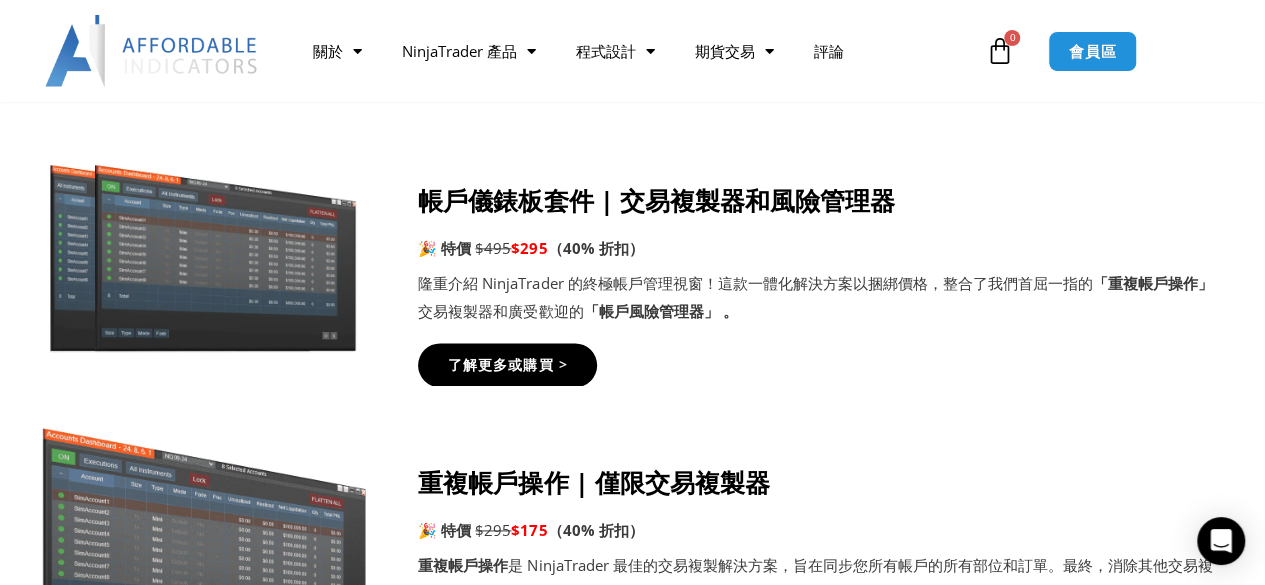 scroll, scrollTop: 1300, scrollLeft: 0, axis: vertical 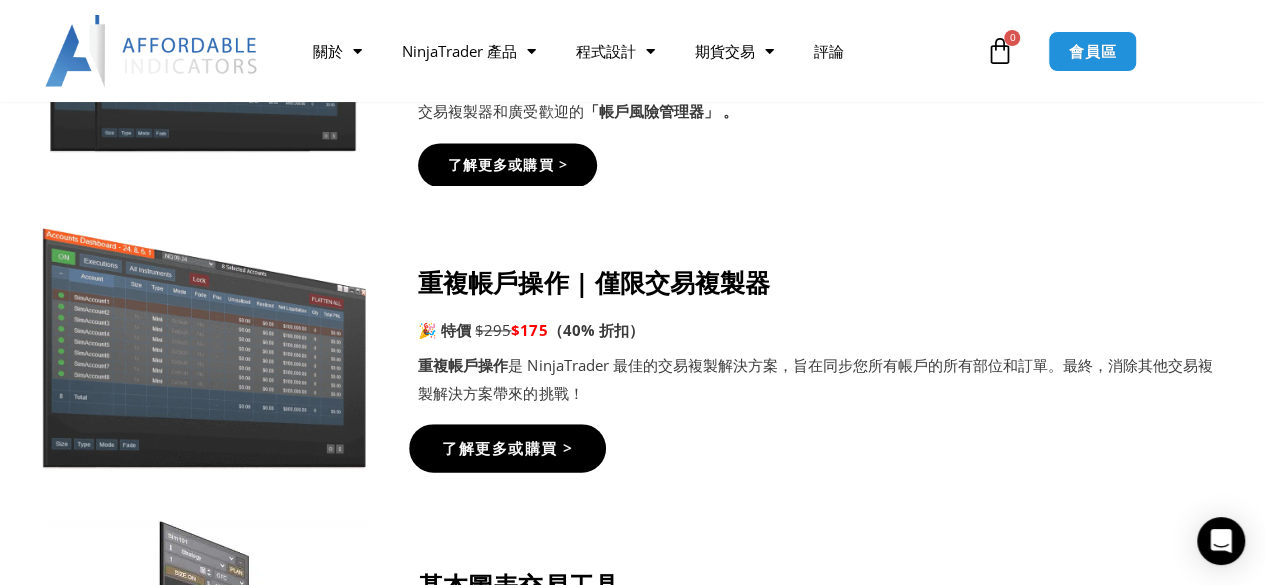 click on "了解更多或購買 >" at bounding box center [507, 447] 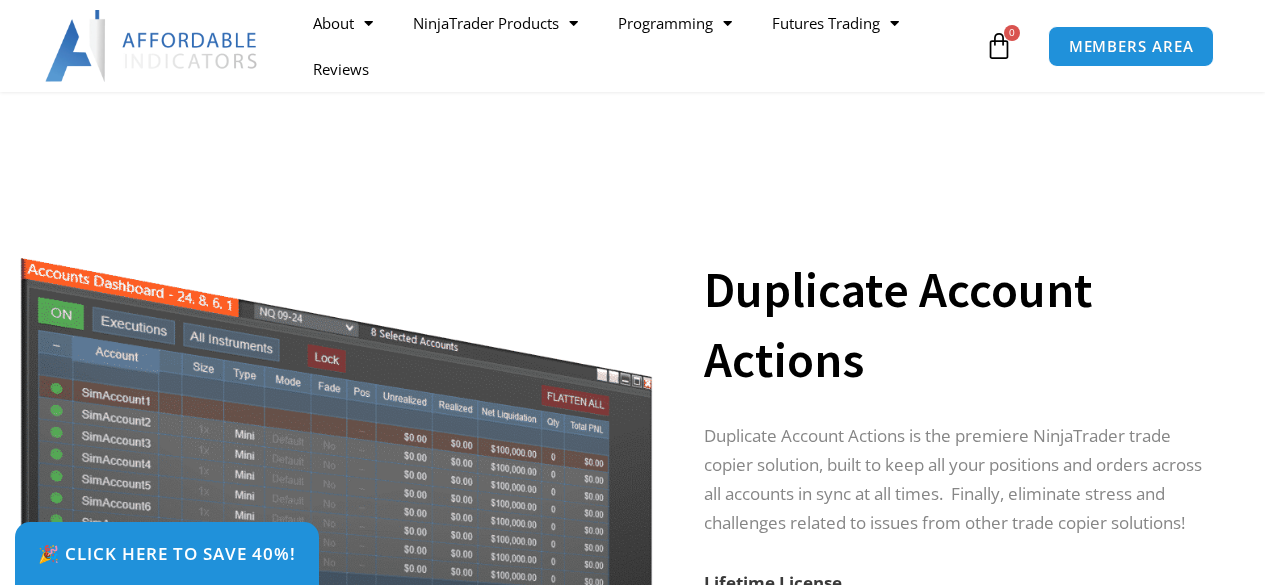 scroll, scrollTop: 200, scrollLeft: 0, axis: vertical 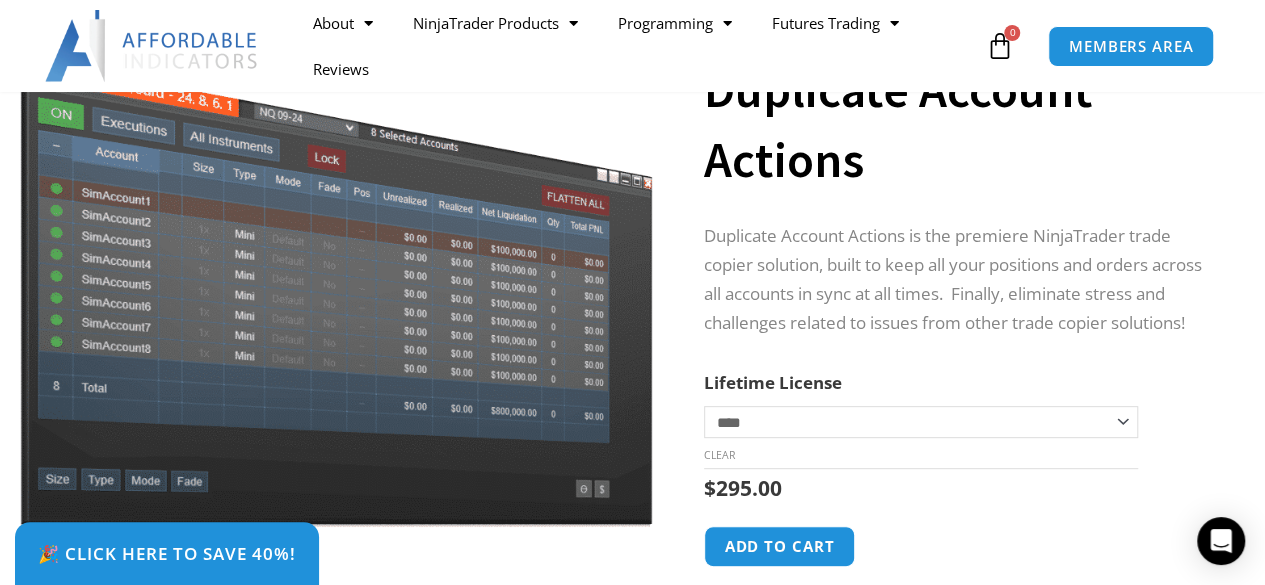click on "**********" 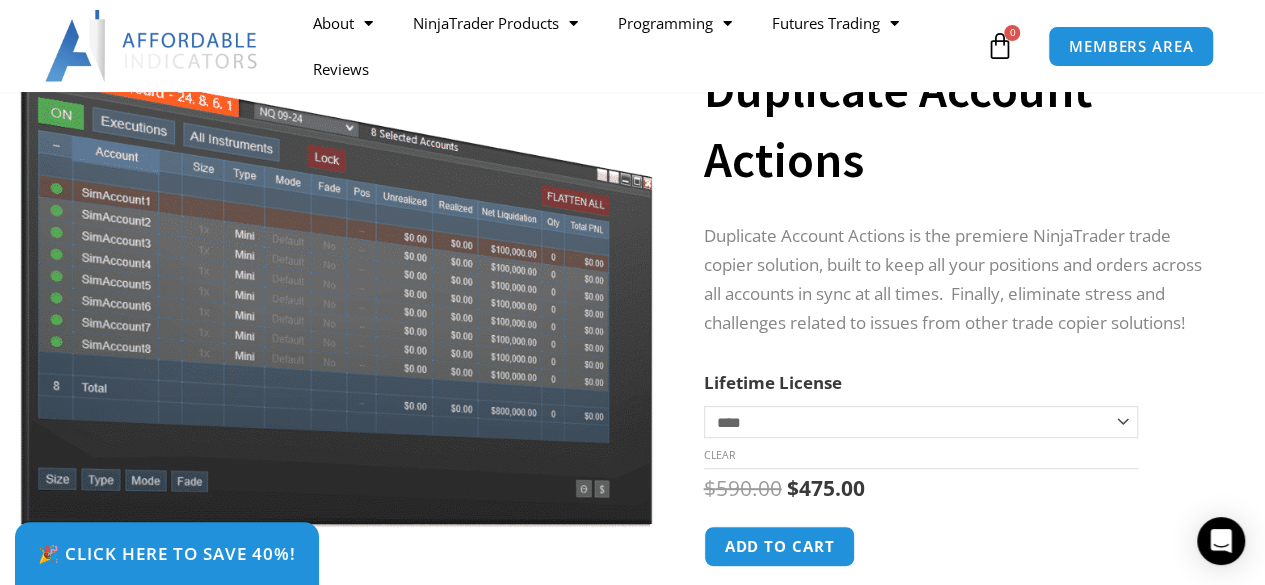 scroll, scrollTop: 196, scrollLeft: 0, axis: vertical 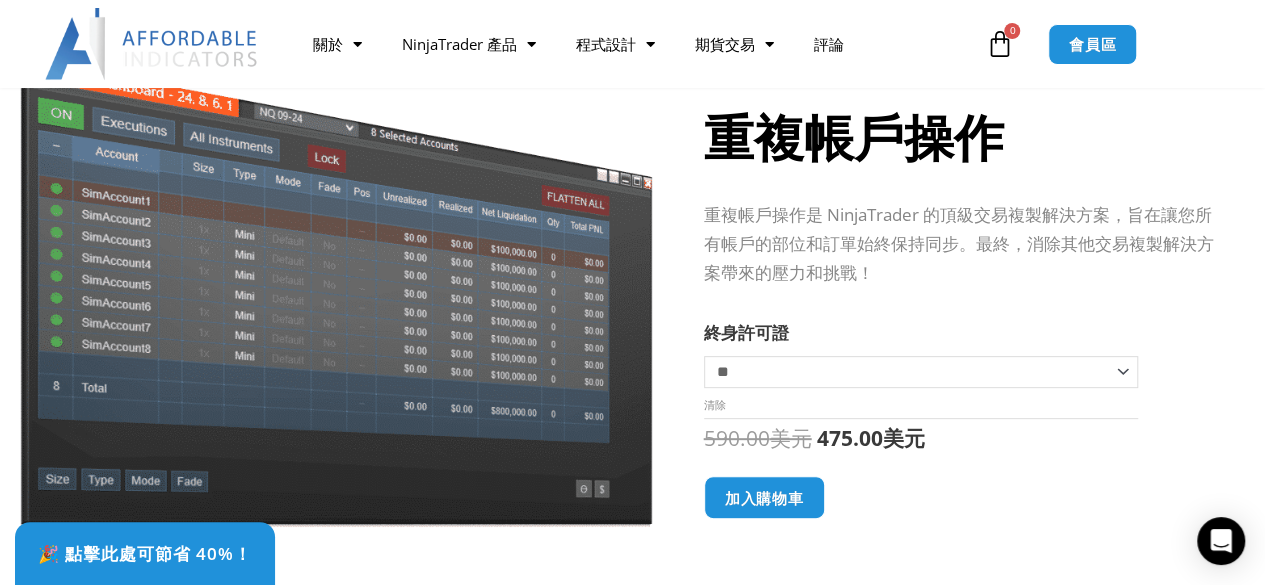 click at bounding box center [687, 329] 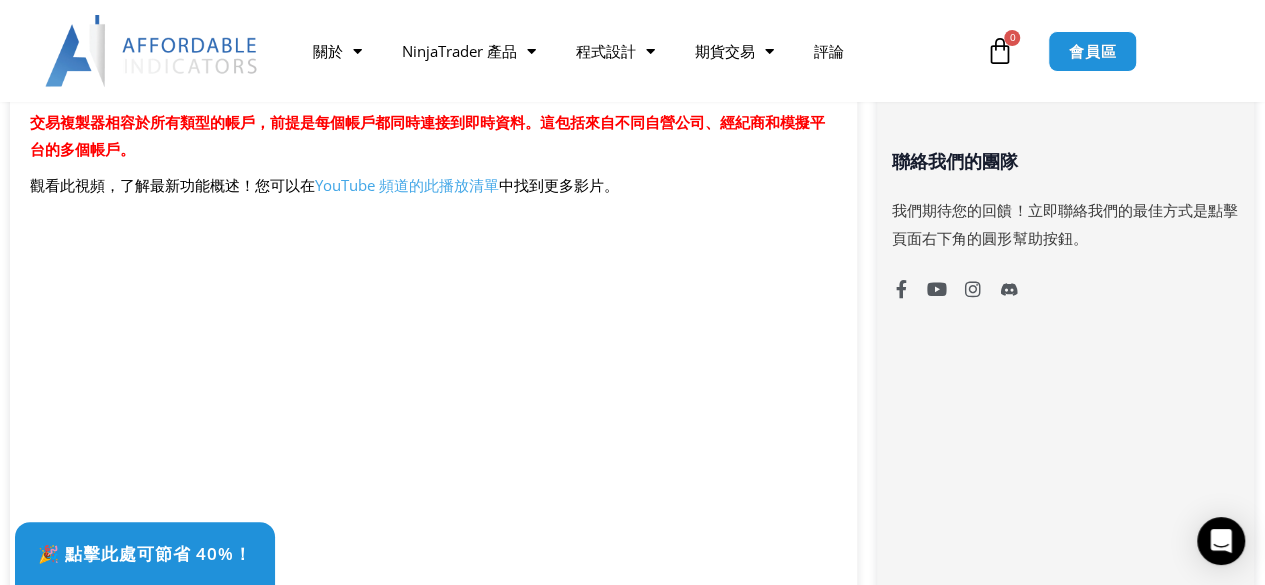 scroll, scrollTop: 1596, scrollLeft: 0, axis: vertical 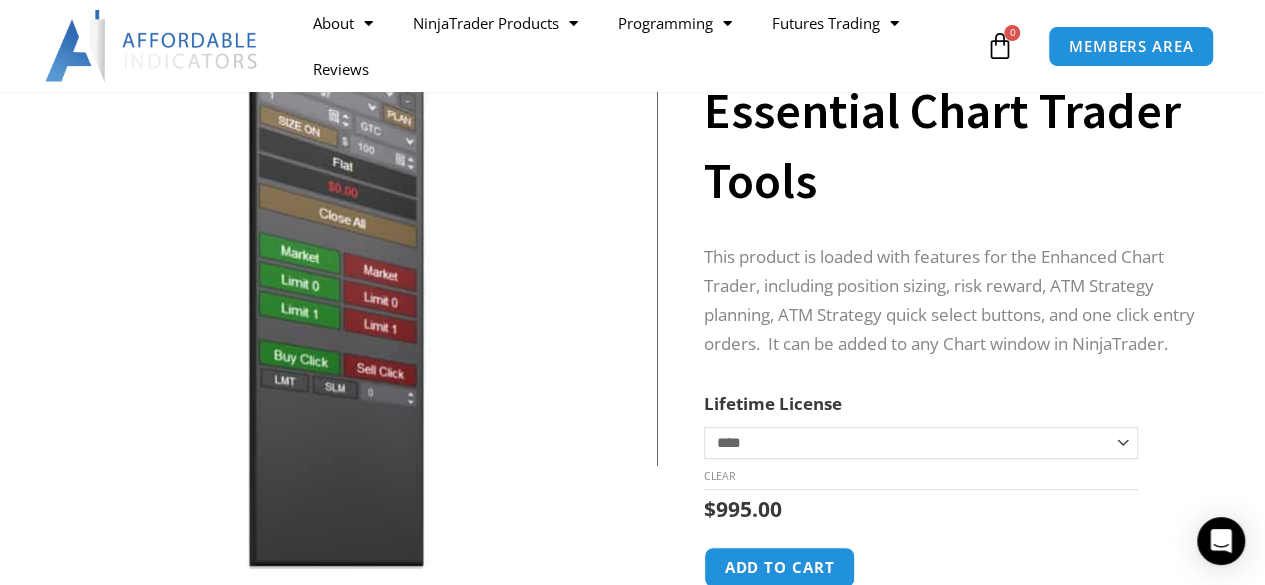 click on "**********" 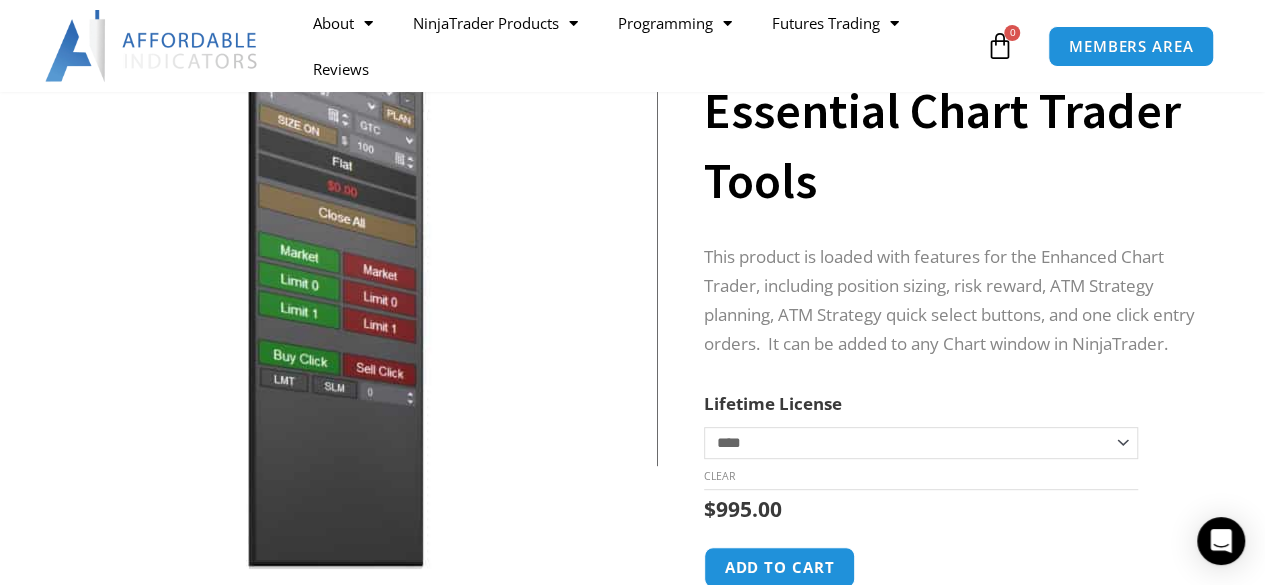 click at bounding box center (335, 292) 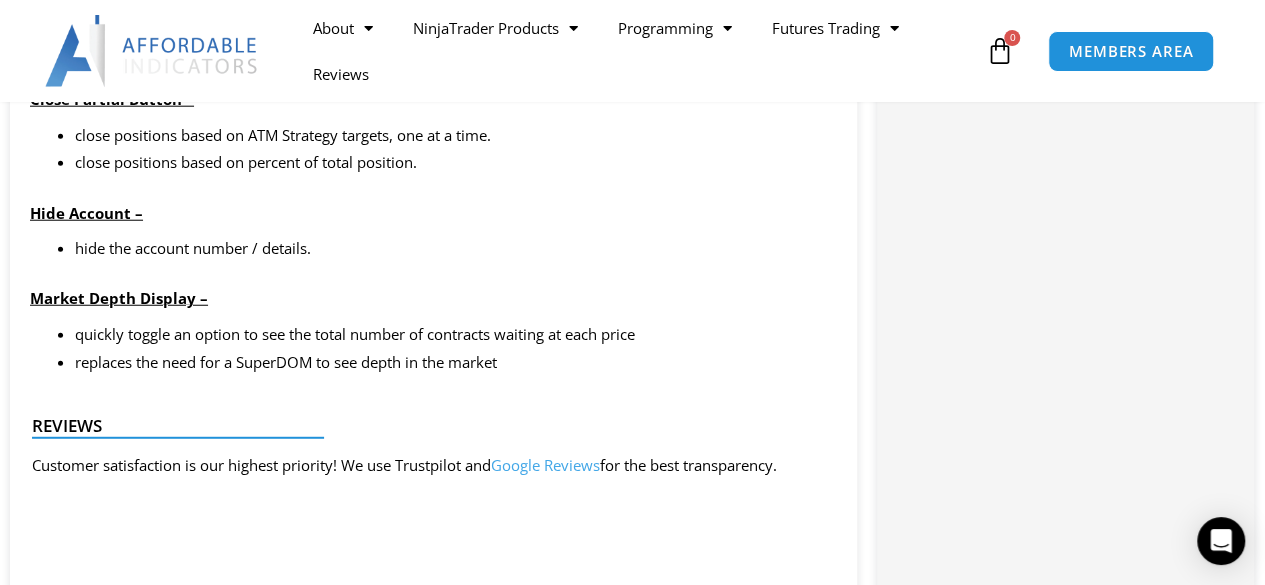 scroll, scrollTop: 2600, scrollLeft: 0, axis: vertical 